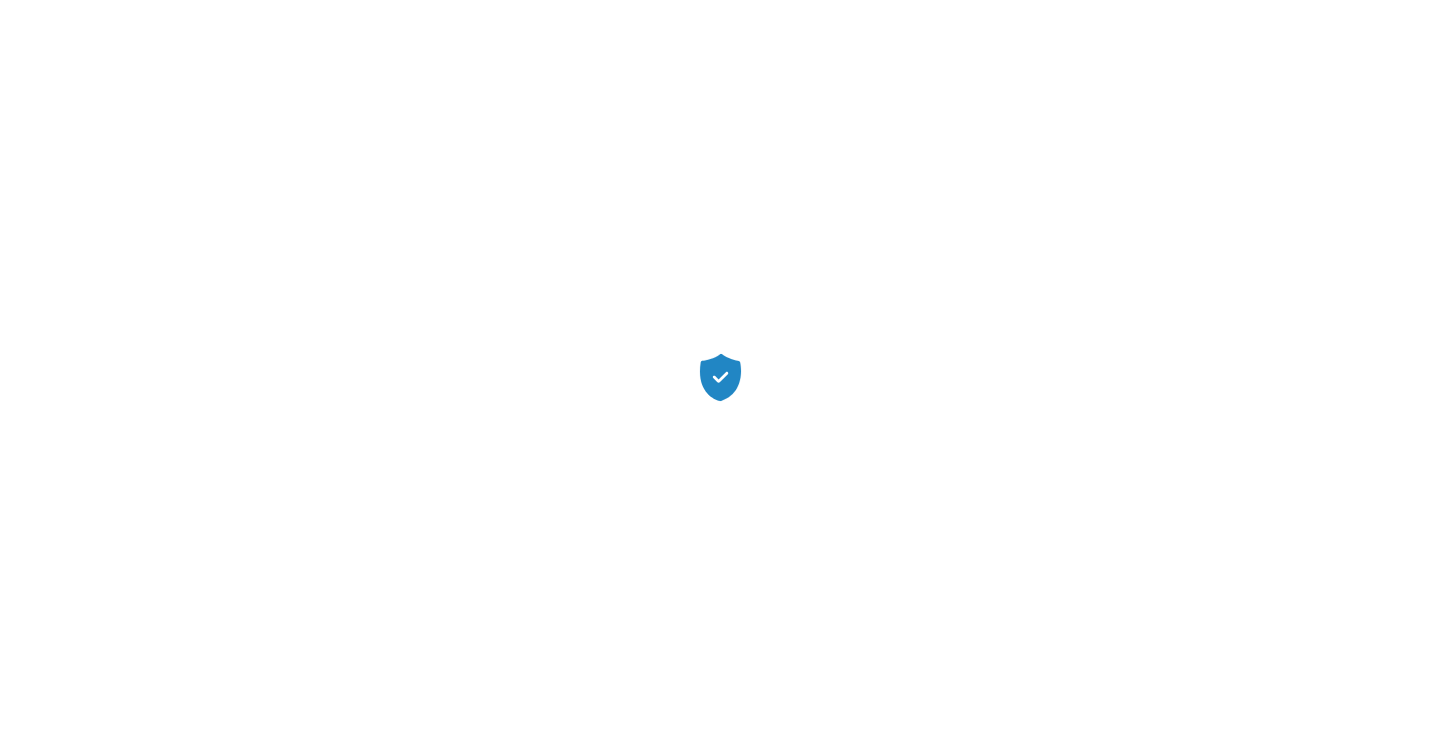 scroll, scrollTop: 0, scrollLeft: 0, axis: both 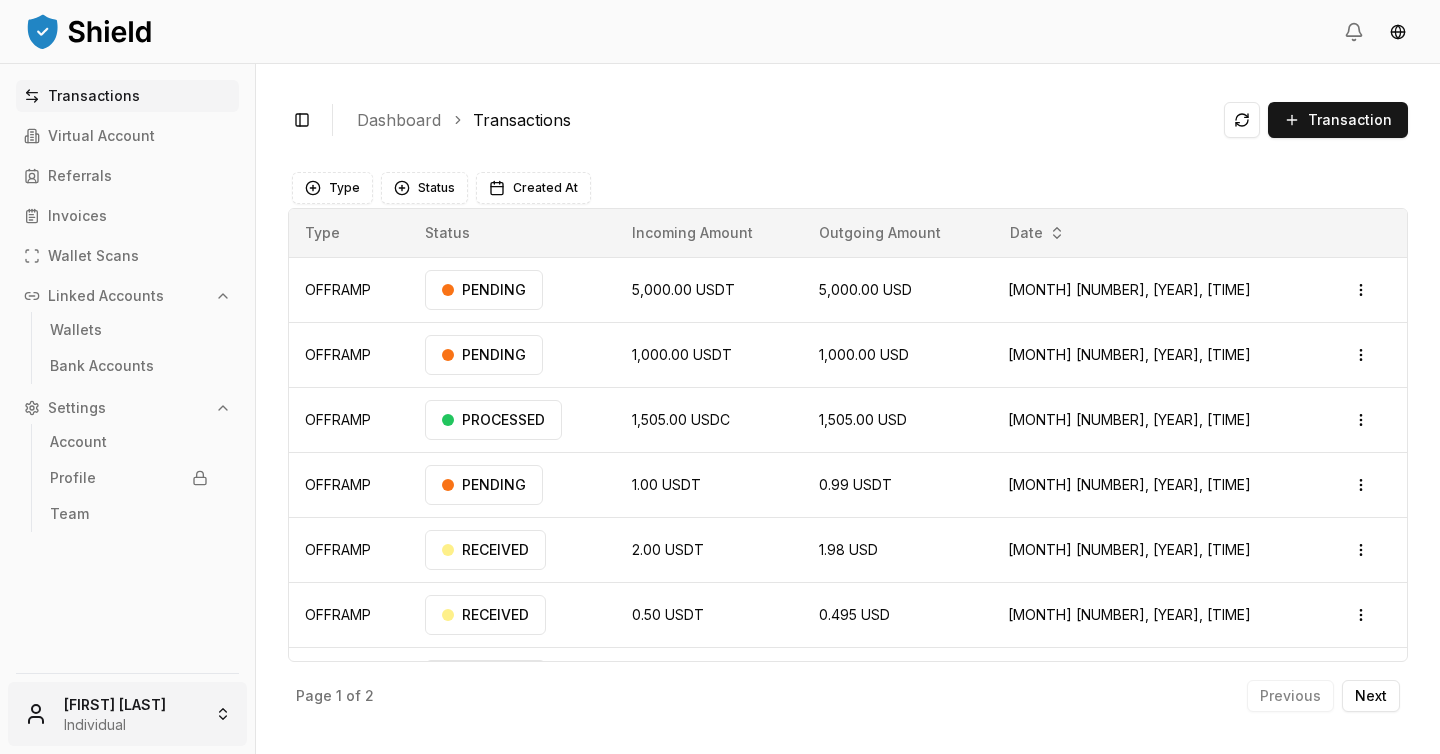 click on "[TRANSACTION_TYPE] [AMOUNT] [CURRENCY] [AMOUNT] [CURRENCY] [MONTH] [NUMBER], [YEAR], [TIME] PENDING Open menu [TRANSACTION_TYPE] [AMOUNT] [CURRENCY] [AMOUNT] [CURRENCY] [MONTH] [NUMBER], [YEAR], [TIME] PENDING Open menu [TRANSACTION_TYPE] [AMOUNT] [CURRENCY] [AMOUNT] [CURRENCY] [MONTH] [NUMBER], [YEAR], [TIME] PROCESSED Open menu [TRANSACTION_TYPE] [AMOUNT] [CURRENCY] [AMOUNT] [CURRENCY] [MONTH] [NUMBER], [YEAR], [TIME] PENDING Open menu [TRANSACTION_TYPE] [AMOUNT] [CURRENCY] [AMOUNT] [CURRENCY] [MONTH] [NUMBER], [YEAR], [TIME] RECEIVED Open menu [TRANSACTION_TYPE] [AMOUNT] [CURRENCY] [AMOUNT] [CURRENCY] [MONTH] [NUMBER], [YEAR], [TIME] RECEIVED Open menu [TRANSACTION_TYPE] [AMOUNT] [CURRENCY] [AMOUNT] [CURRENCY] [MONTH] [NUMBER], [YEAR], [TIME] RECEIVED Open menu Page 1 of 2 Previous Next Type Status Incoming Amount Outgoing Amount Date [TRANSACTION_TYPE] PENDING [AMOUNT] [CURRENCY] [AMOUNT] [CURRENCY] [MONTH] [NUMBER], [YEAR], [TIME] Open menu [TRANSACTION_TYPE] PENDING [AMOUNT]" at bounding box center (720, 377) 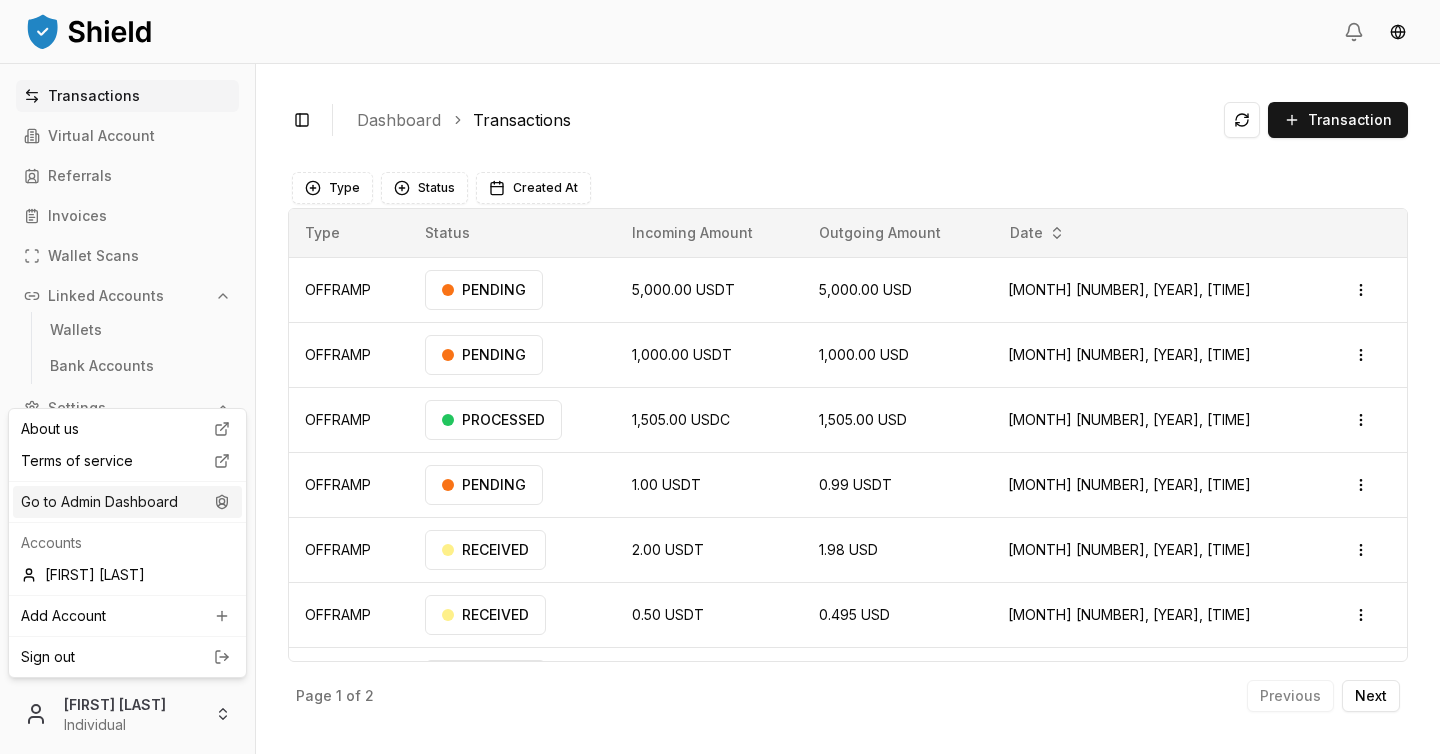 click on "Go to Admin Dashboard" at bounding box center (127, 502) 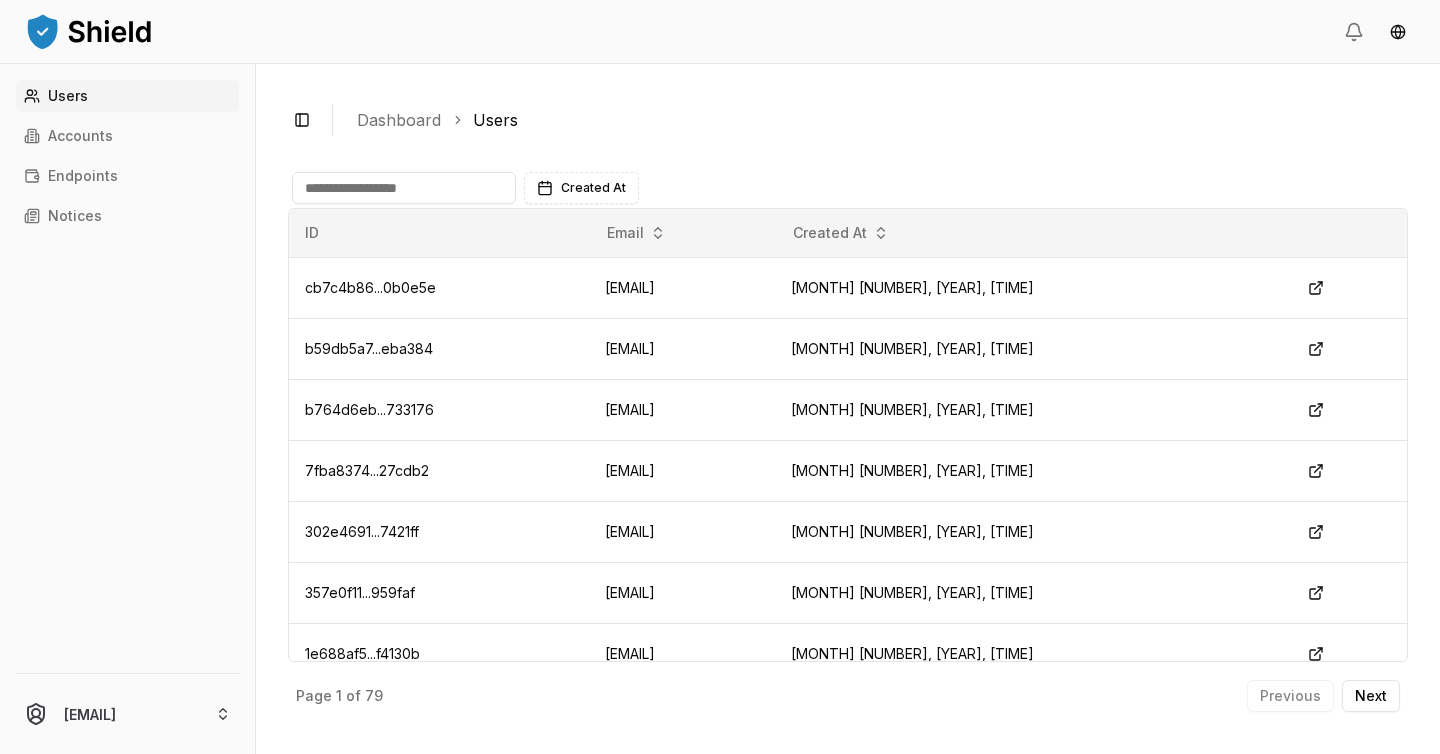 click on "Dashboard" at bounding box center (399, 120) 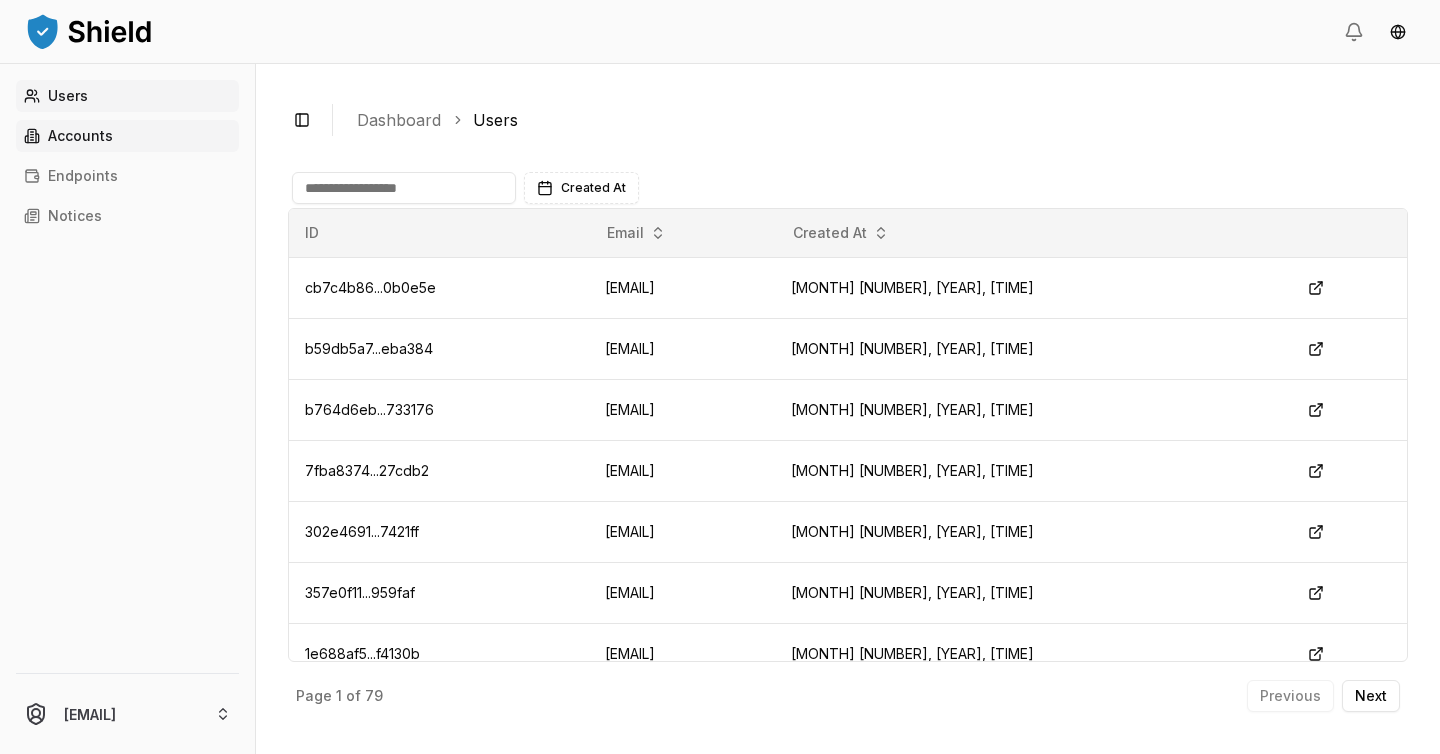 click on "Accounts" at bounding box center (127, 136) 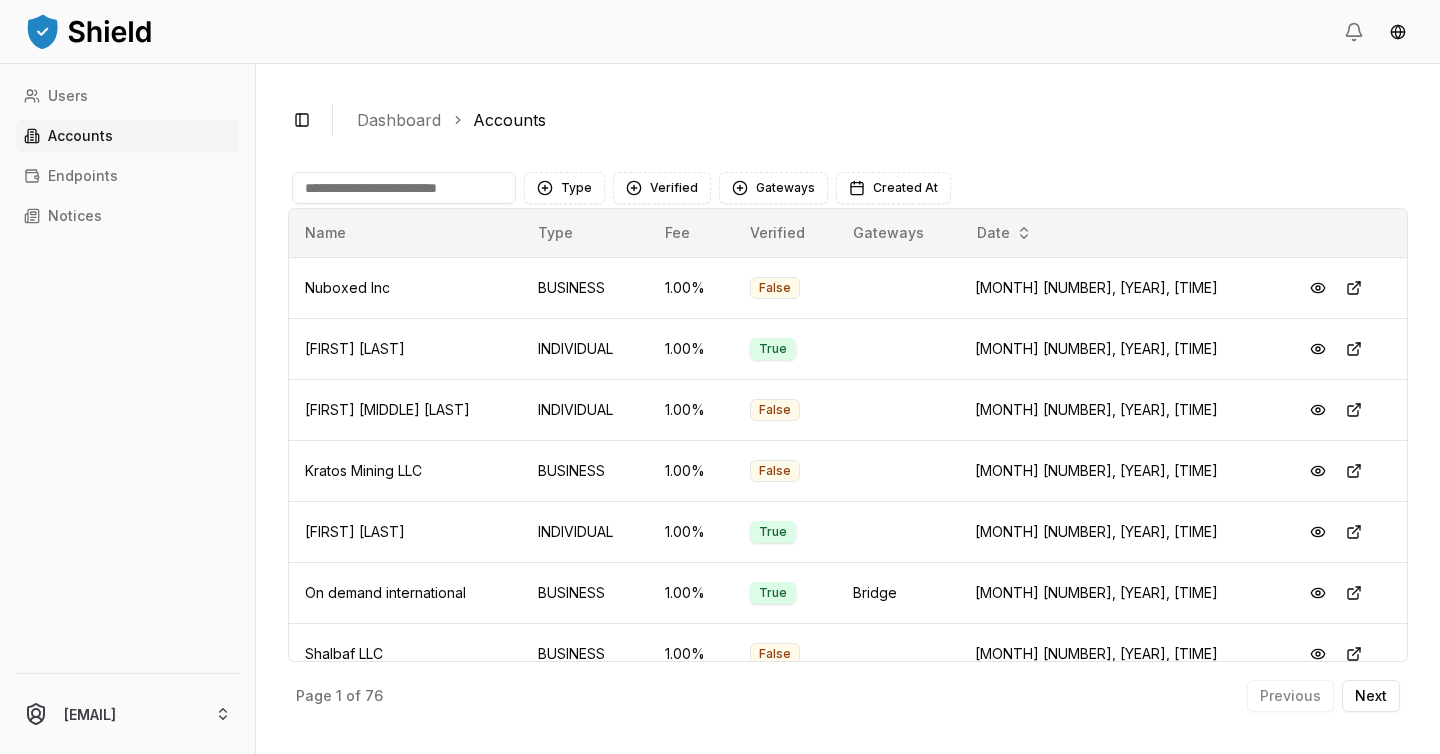 click at bounding box center [404, 188] 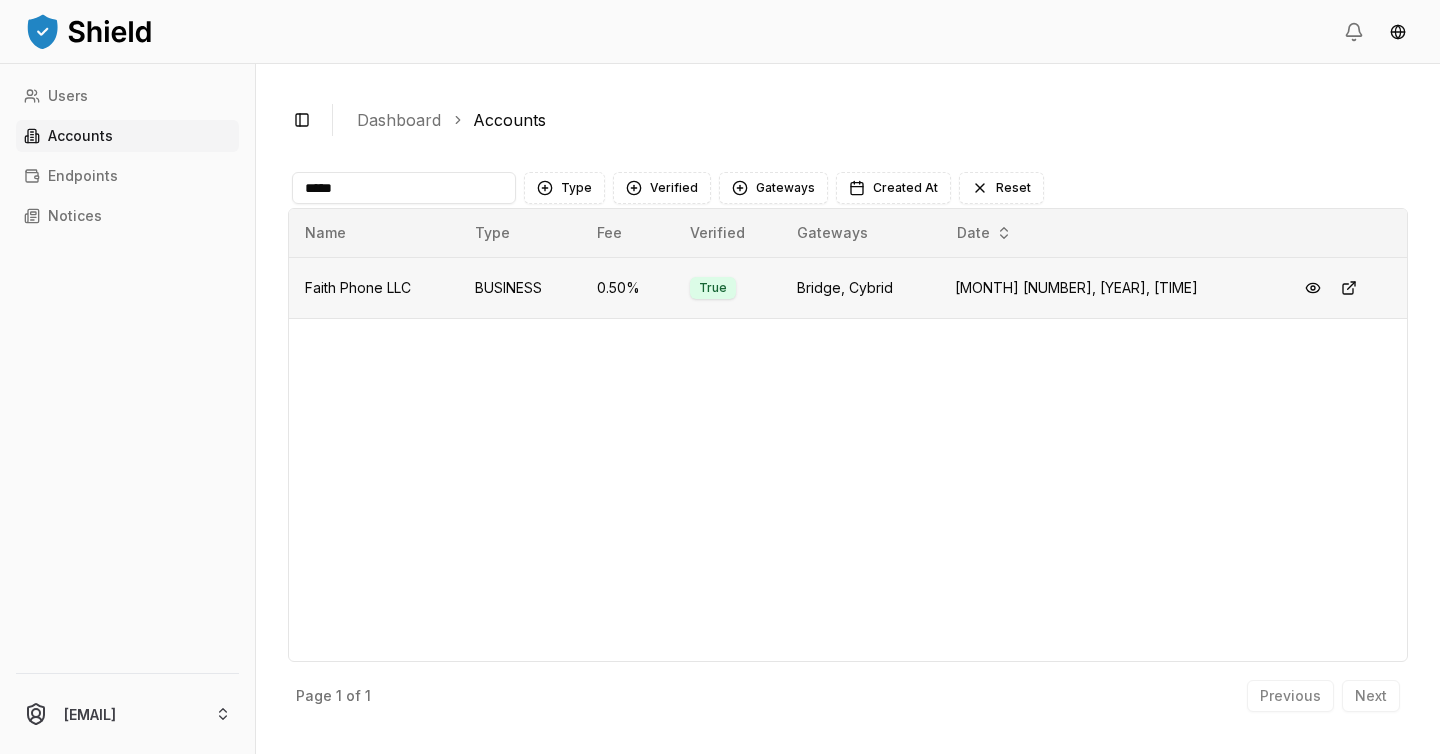 type on "*****" 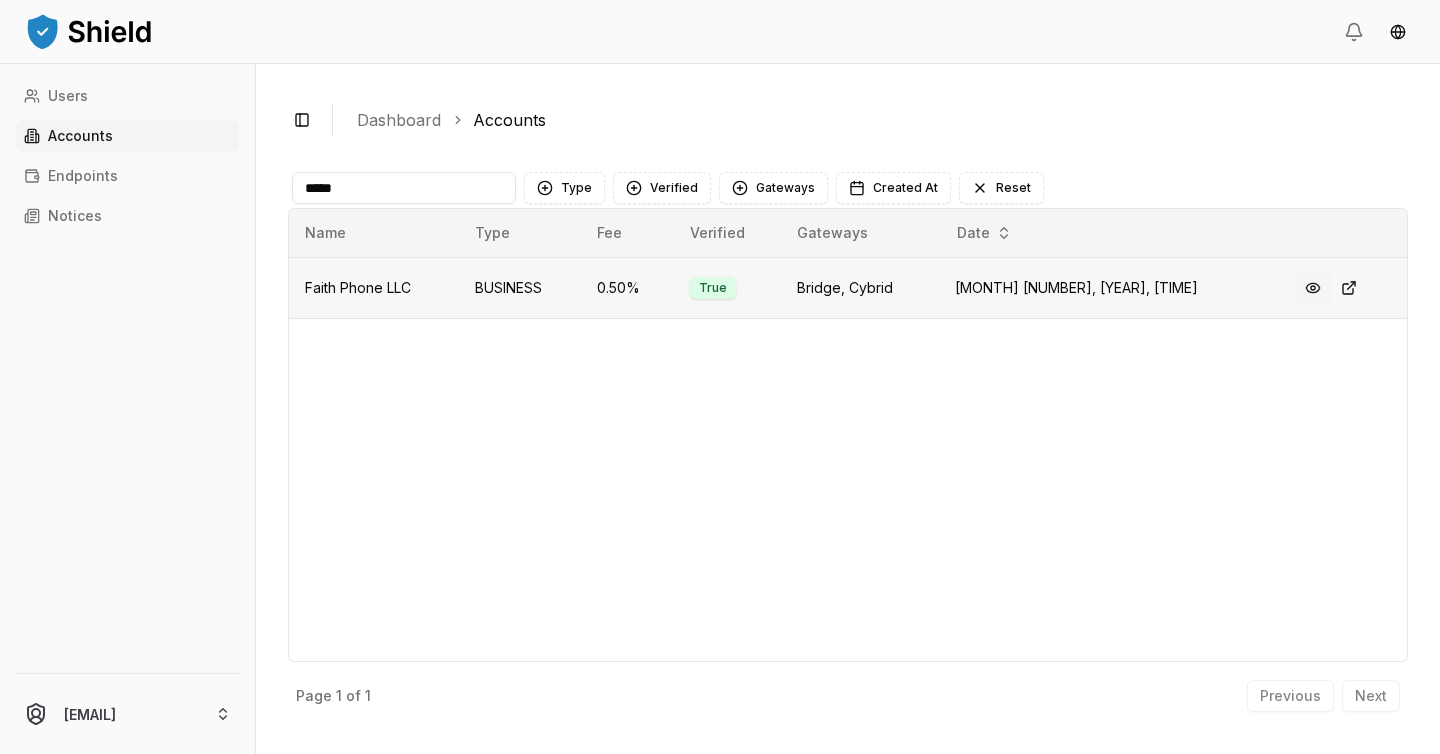 click at bounding box center [1313, 288] 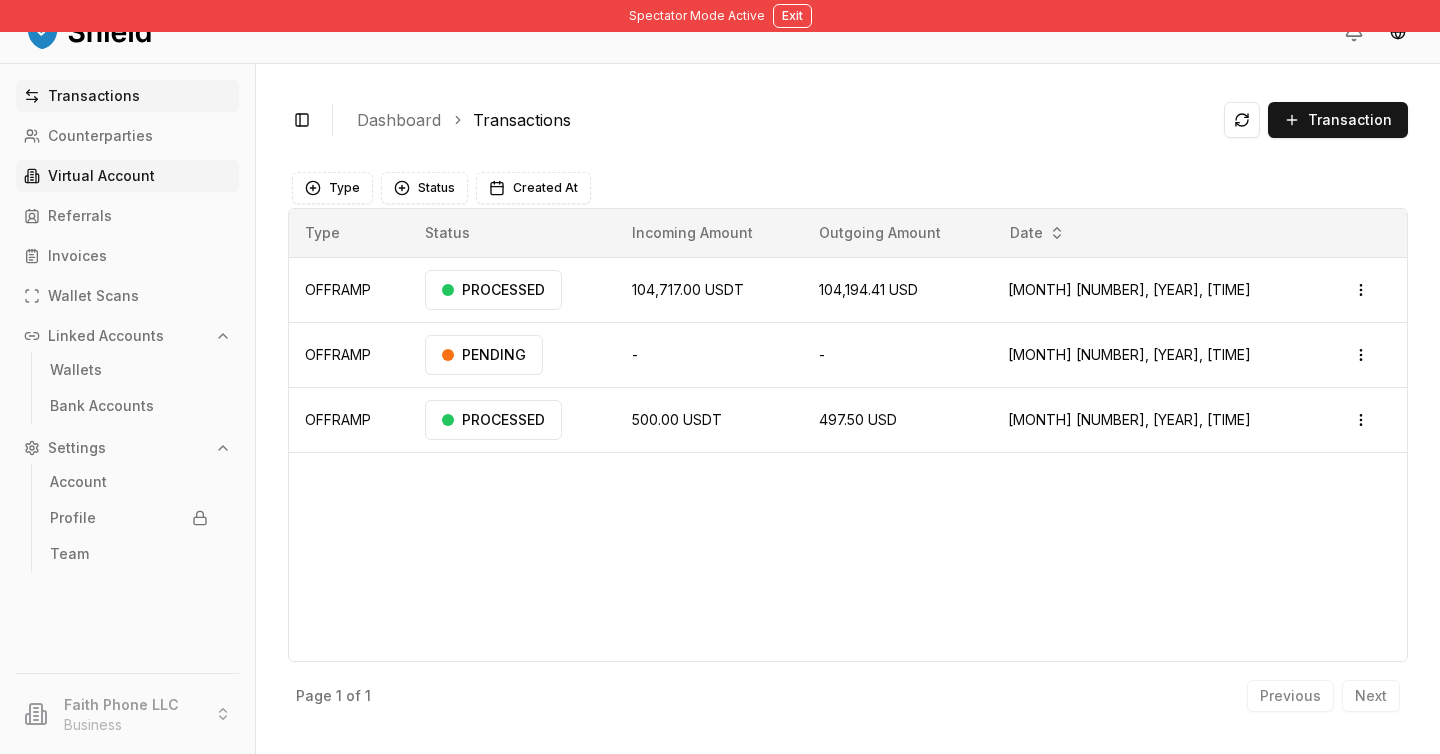 click on "Virtual Account" at bounding box center (127, 176) 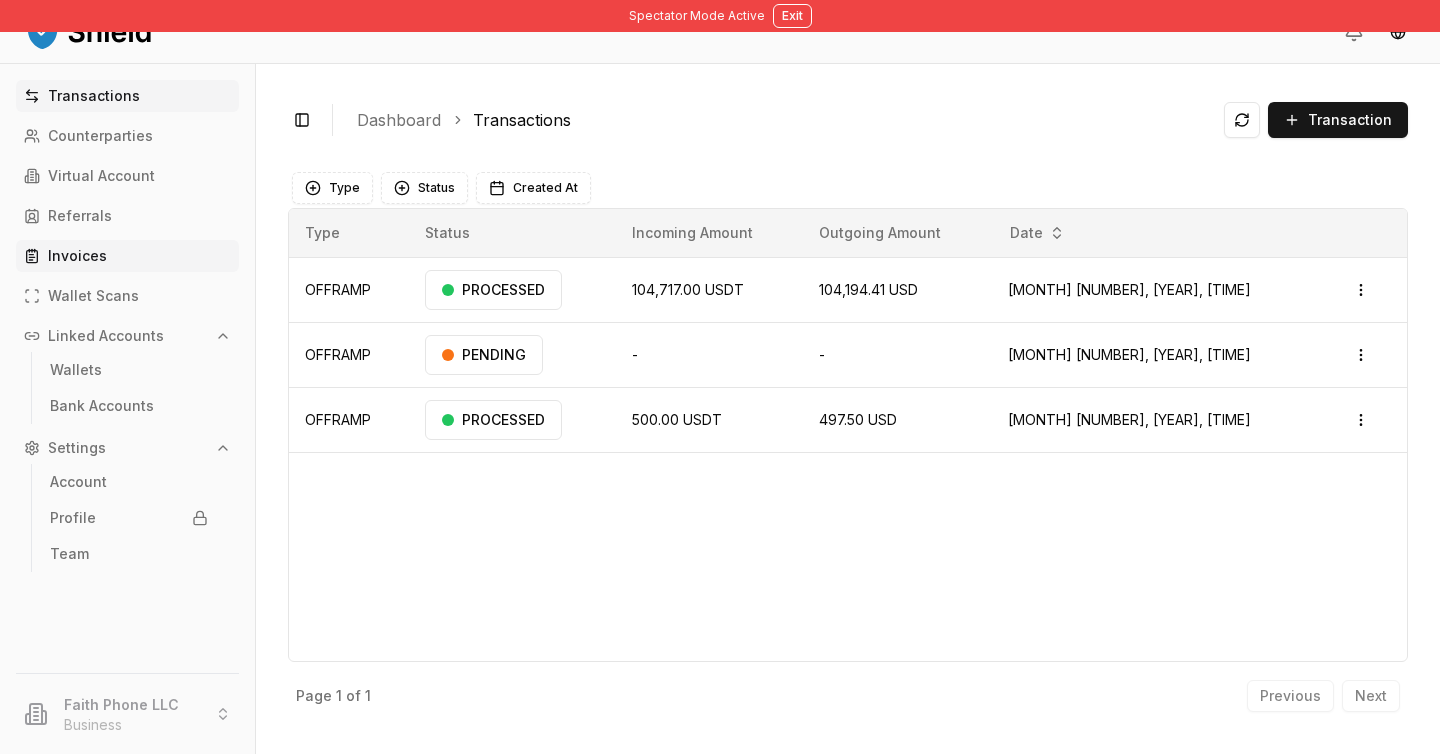 click on "Invoices" at bounding box center [127, 256] 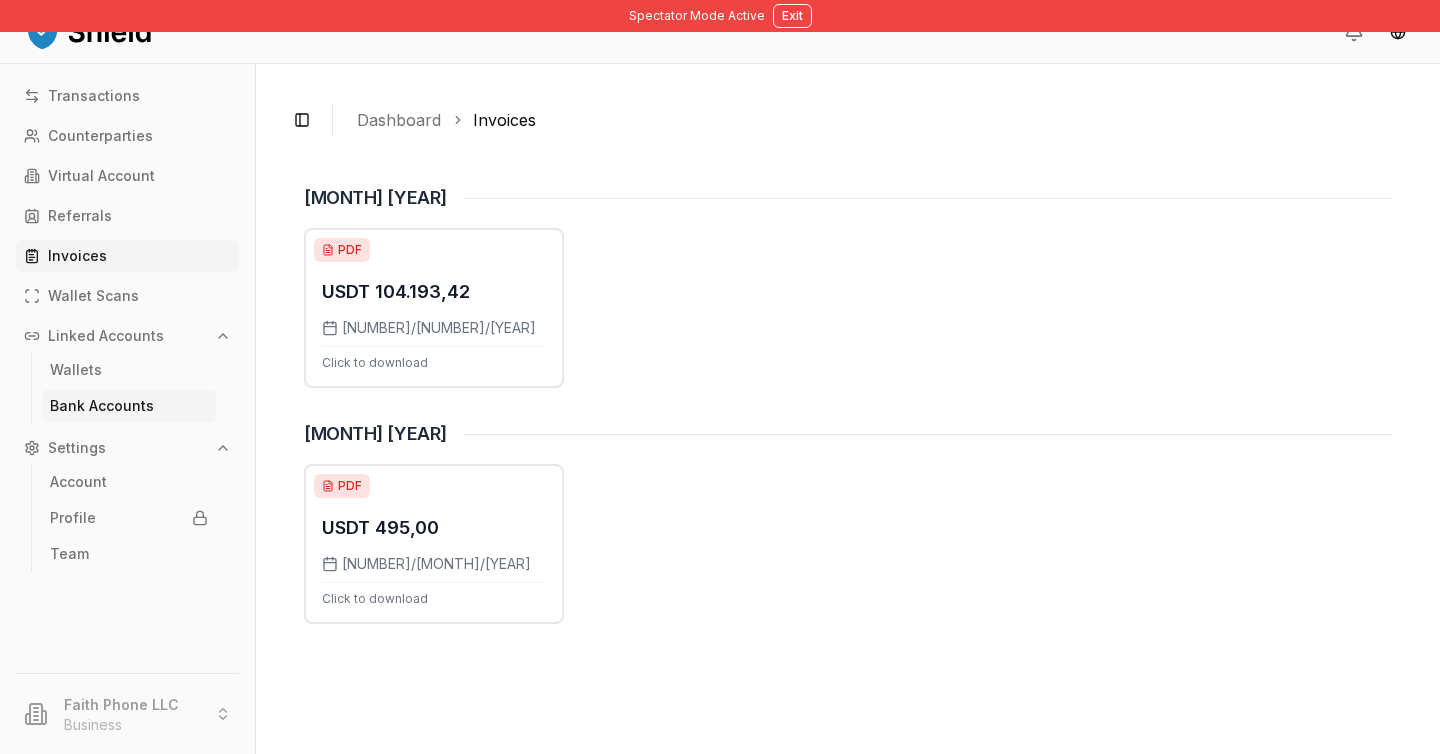 click on "Bank Accounts" at bounding box center (102, 406) 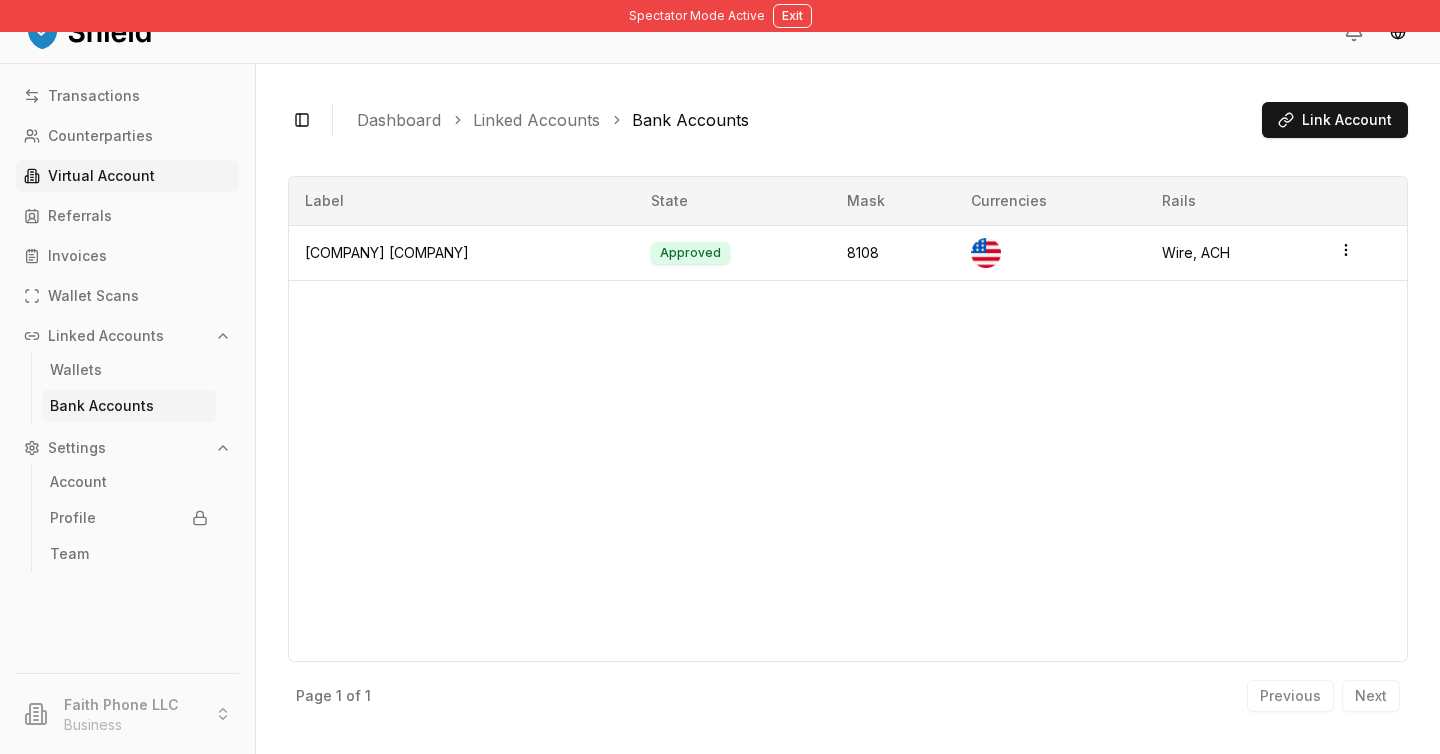 click on "Virtual Account" at bounding box center (127, 176) 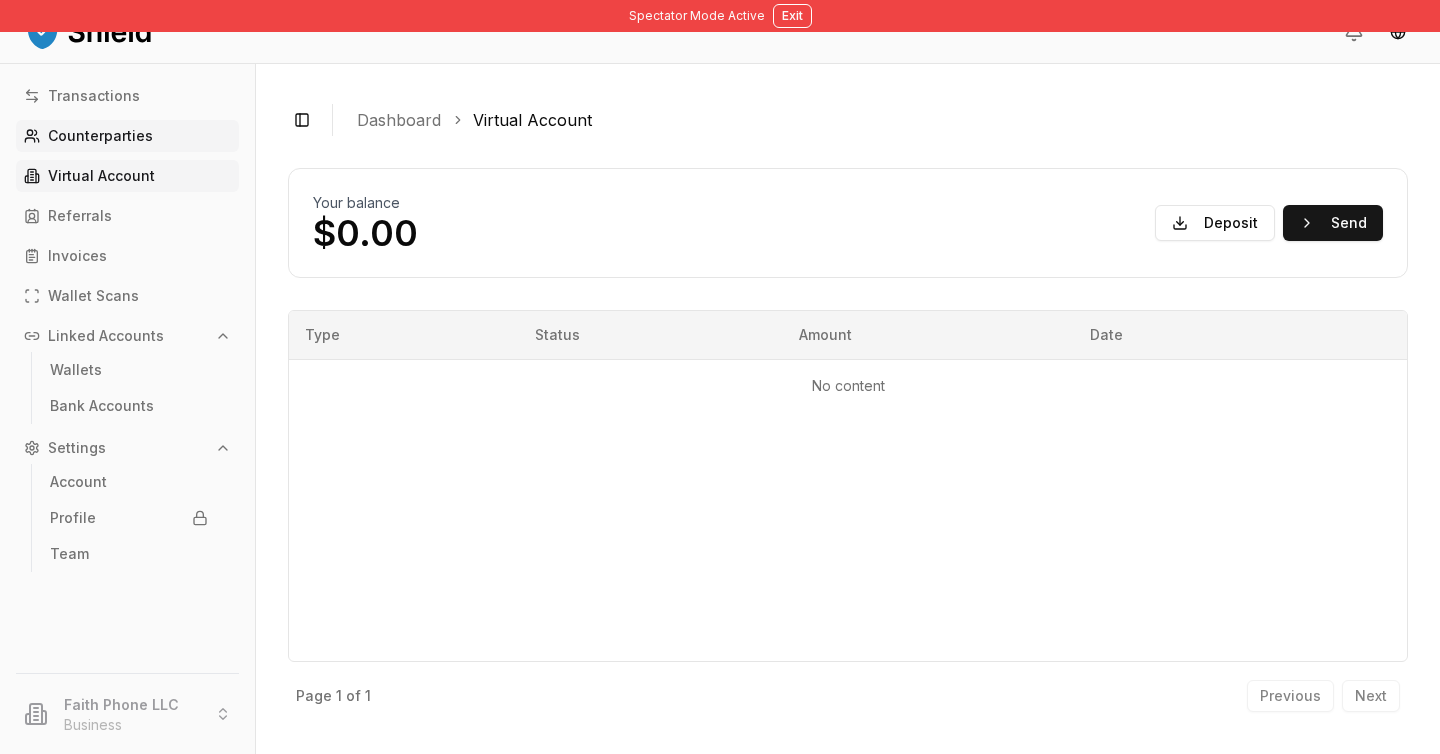 click on "Counterparties" at bounding box center [100, 136] 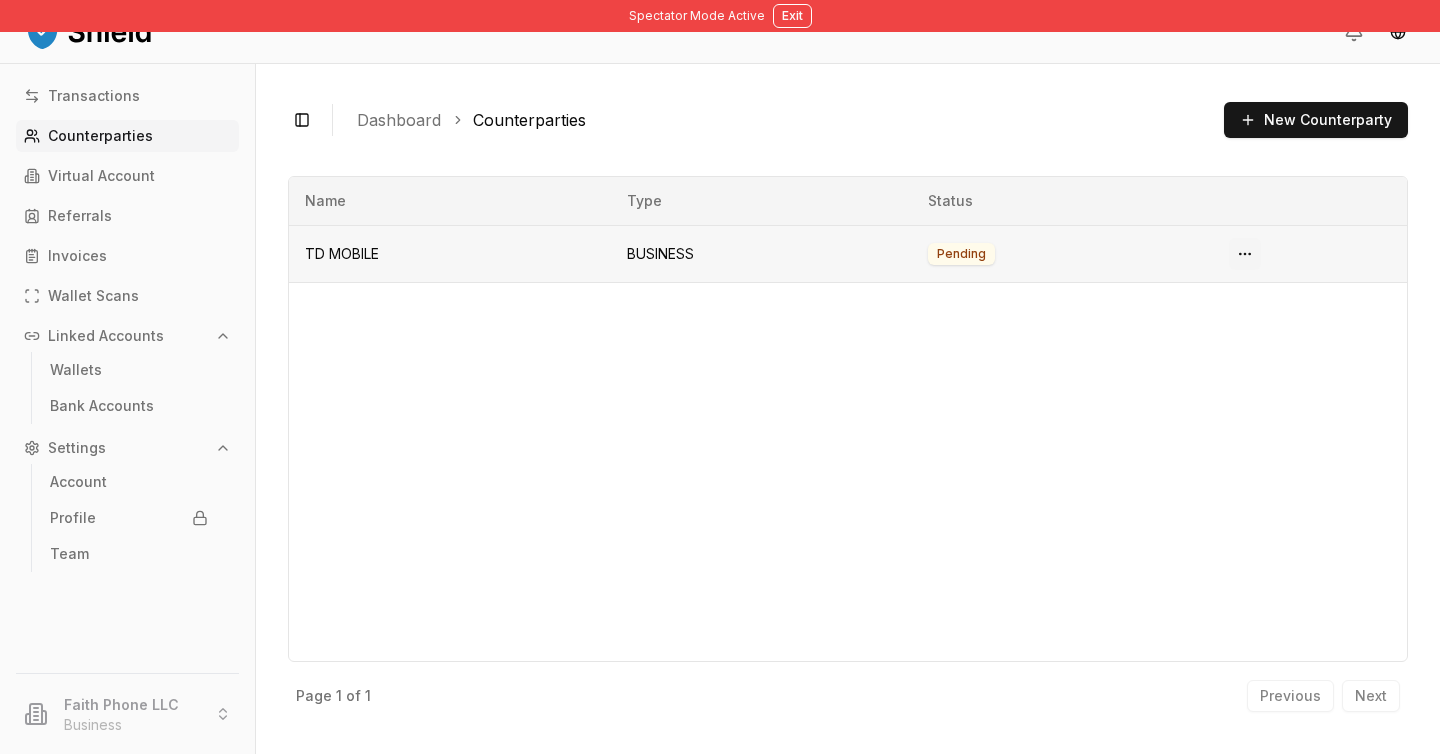 click on "Spectator Mode Active Exit Transactions Counterparties Virtual Account Referrals Invoices Wallet Scans Linked Accounts Wallets Bank Accounts Settings Account Profile Team [COMPANY] LLC  Business Toggle Sidebar Dashboard Counterparties New Counterparty TD MOBILE Type:  BUSINESS Pending Page 1 of 1 Previous Next Name Type Status   TD MOBILE   BUSINESS   Pending   Page 1 of 1 Previous Next" at bounding box center (720, 377) 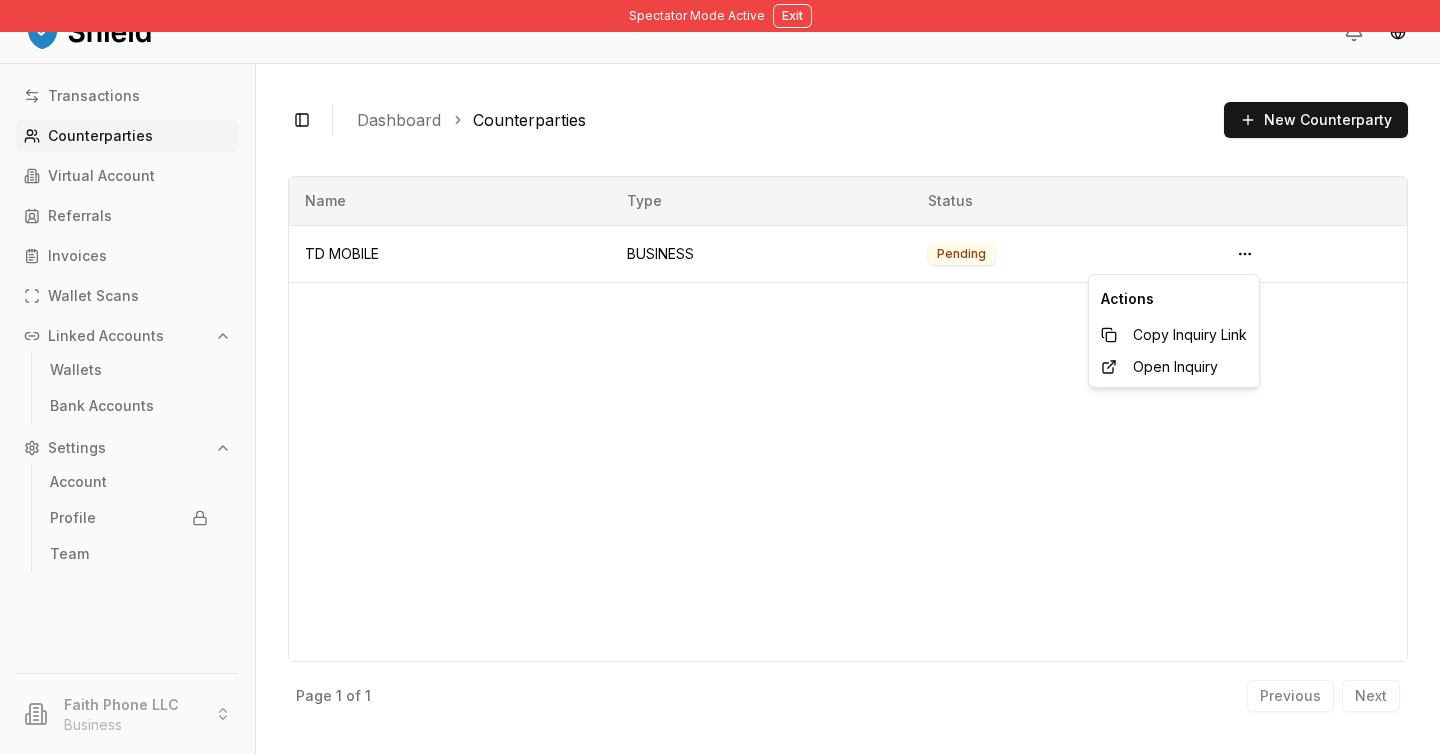 click on "Spectator Mode Active Exit Transactions Counterparties Virtual Account Referrals Invoices Wallet Scans Linked Accounts Wallets Bank Accounts Settings Account Profile Team [COMPANY] LLC  Business Toggle Sidebar Dashboard Counterparties New Counterparty TD MOBILE Type:  BUSINESS Pending Page 1 of 1 Previous Next Name Type Status   TD MOBILE   BUSINESS   Pending   Page 1 of 1 Previous Next Actions Copy Inquiry Link Open Inquiry" at bounding box center [720, 377] 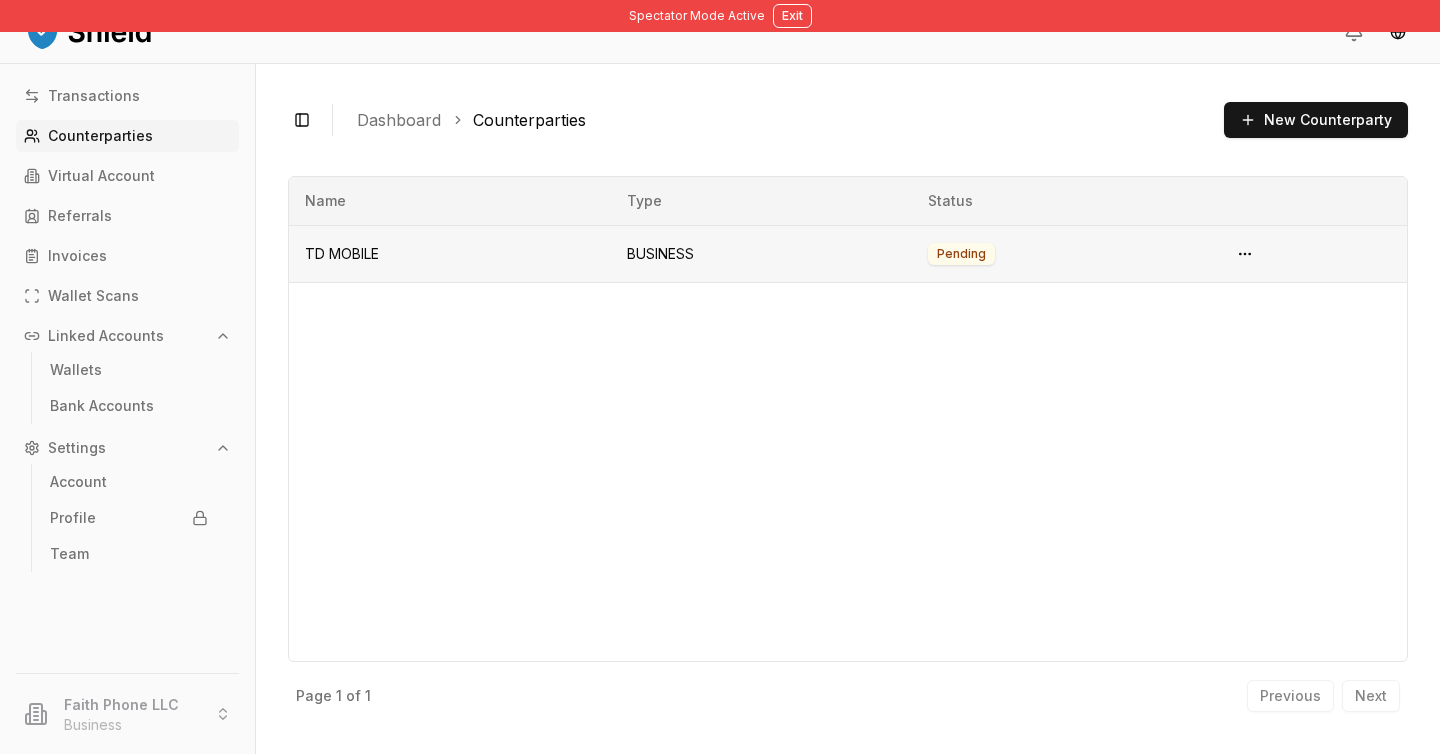 click on "BUSINESS" at bounding box center [761, 253] 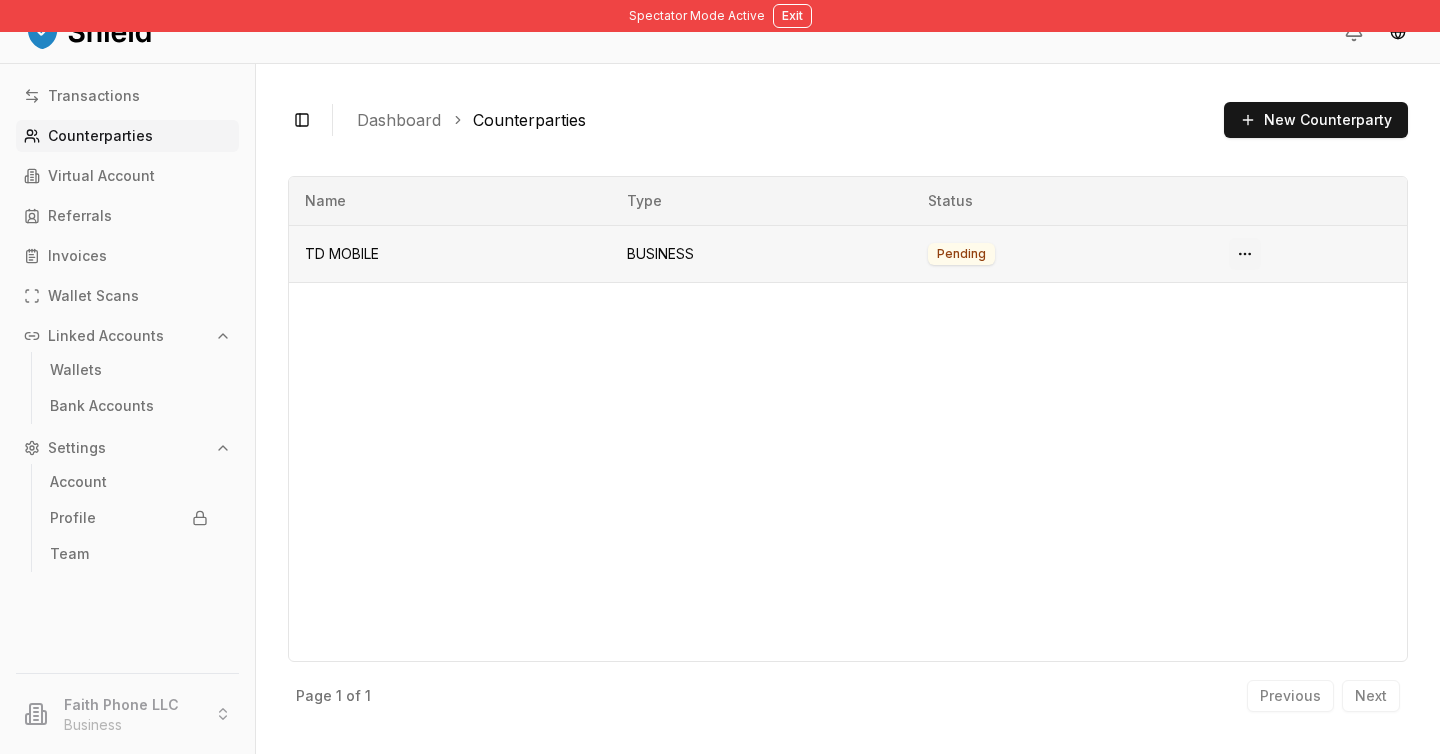 click on "Spectator Mode Active Exit Transactions Counterparties Virtual Account Referrals Invoices Wallet Scans Linked Accounts Wallets Bank Accounts Settings Account Profile Team [COMPANY] LLC  Business Toggle Sidebar Dashboard Counterparties New Counterparty TD MOBILE Type:  BUSINESS Pending Page 1 of 1 Previous Next Name Type Status   TD MOBILE   BUSINESS   Pending   Page 1 of 1 Previous Next" at bounding box center (720, 377) 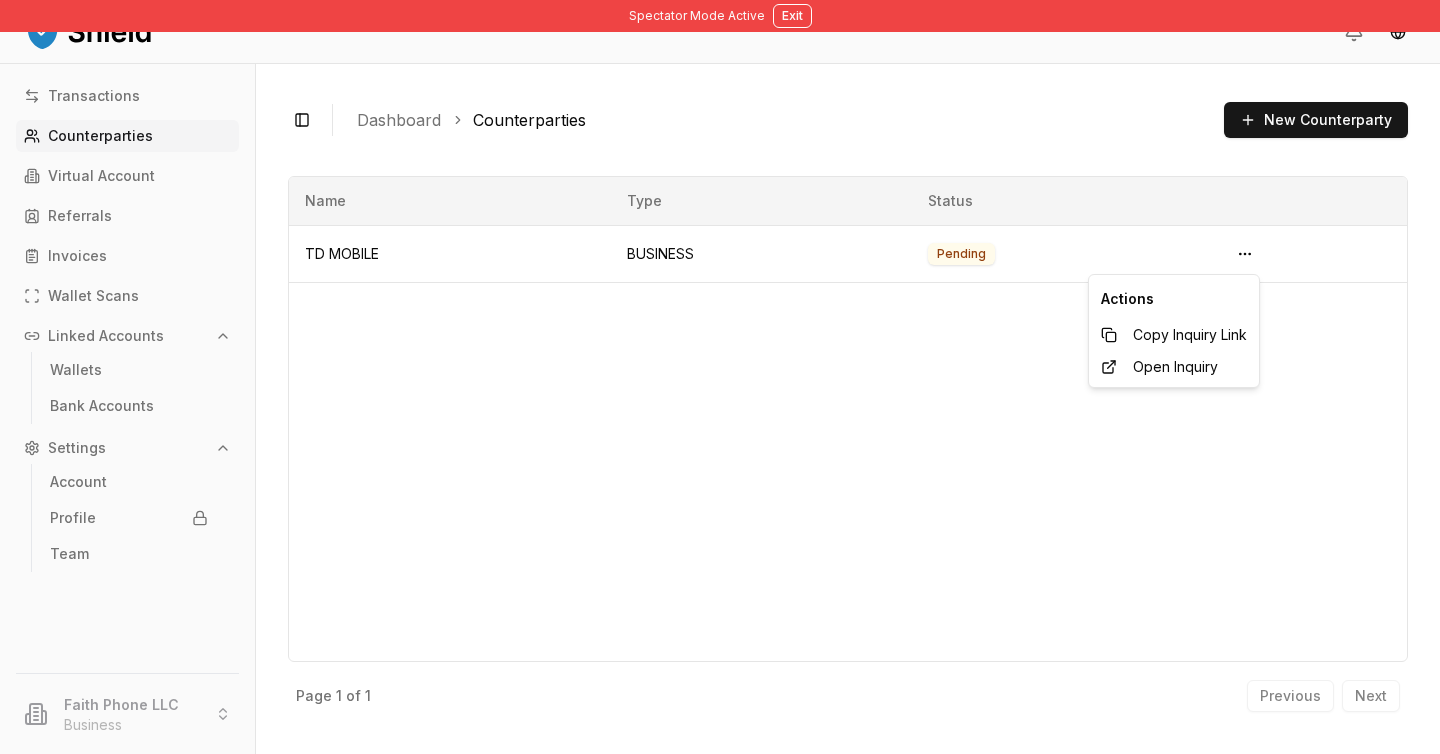 click on "Spectator Mode Active Exit Transactions Counterparties Virtual Account Referrals Invoices Wallet Scans Linked Accounts Wallets Bank Accounts Settings Account Profile Team [COMPANY] LLC  Business Toggle Sidebar Dashboard Counterparties New Counterparty TD MOBILE Type:  BUSINESS Pending Page 1 of 1 Previous Next Name Type Status   TD MOBILE   BUSINESS   Pending   Page 1 of 1 Previous Next Actions Copy Inquiry Link Open Inquiry" at bounding box center [720, 377] 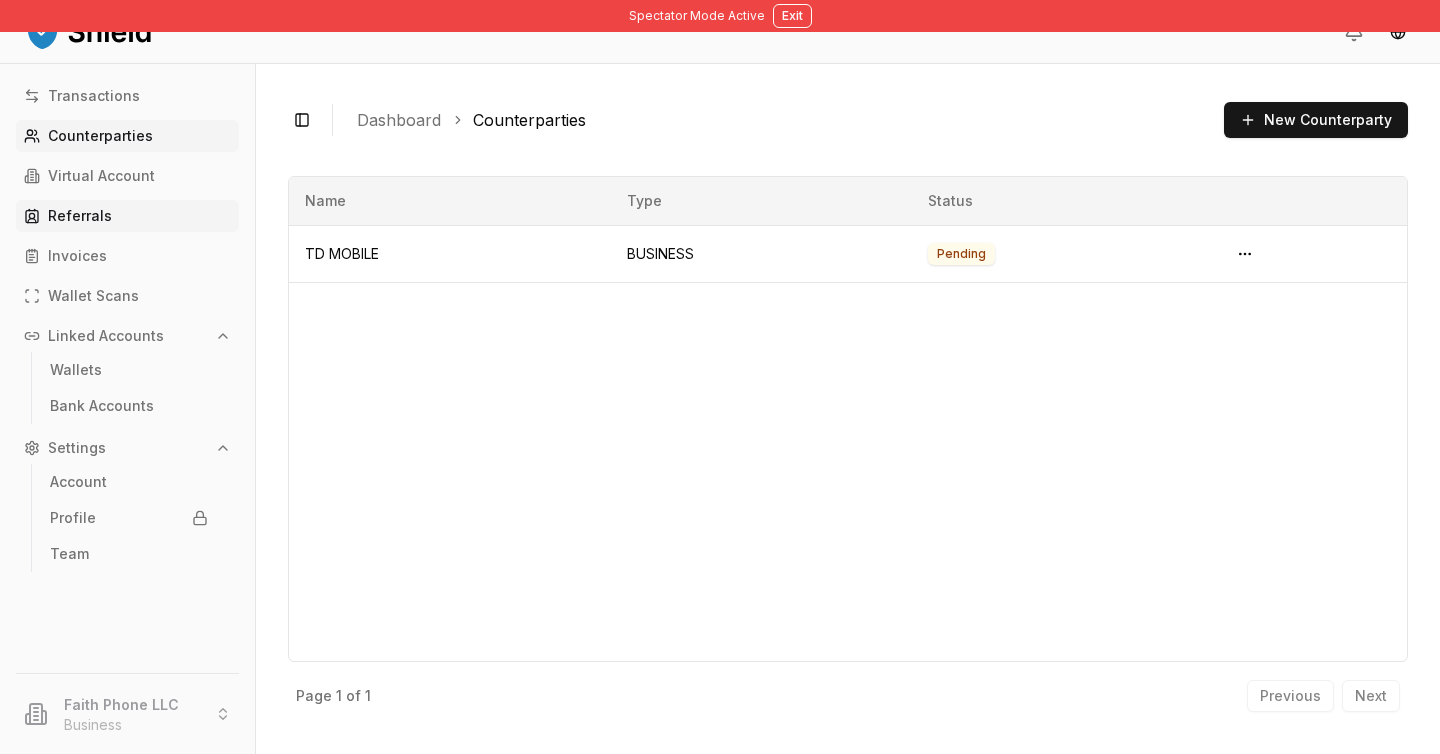 click on "Referrals" at bounding box center (127, 216) 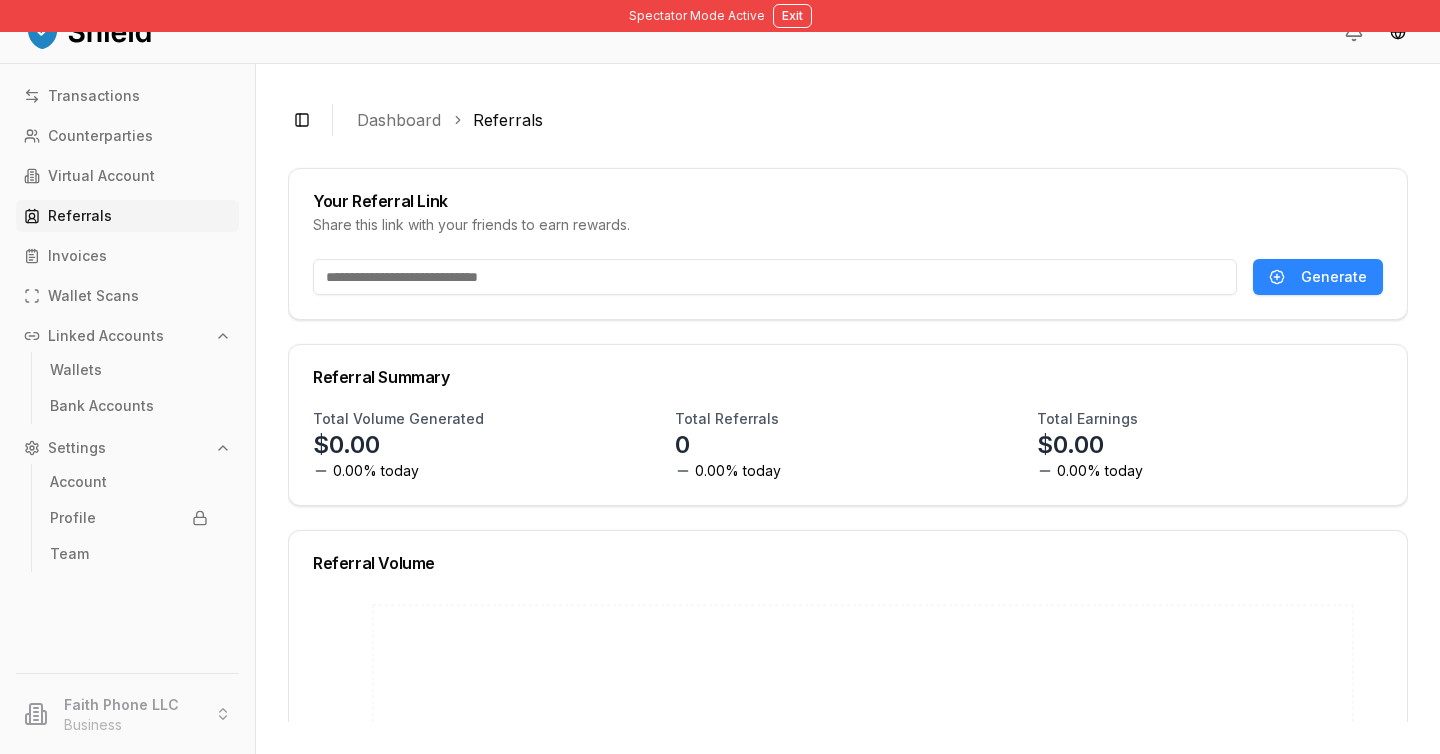 scroll, scrollTop: 1, scrollLeft: 0, axis: vertical 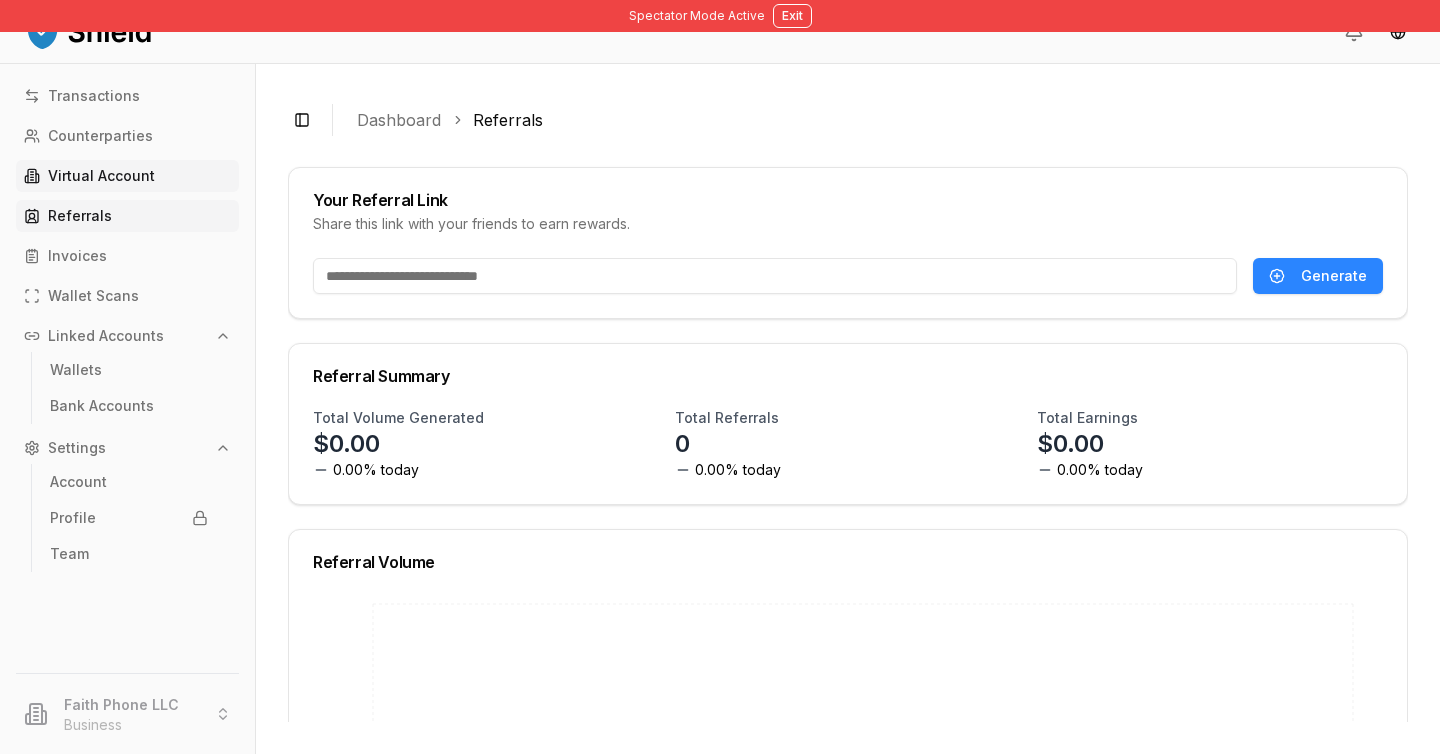 click on "Virtual Account" at bounding box center (101, 176) 